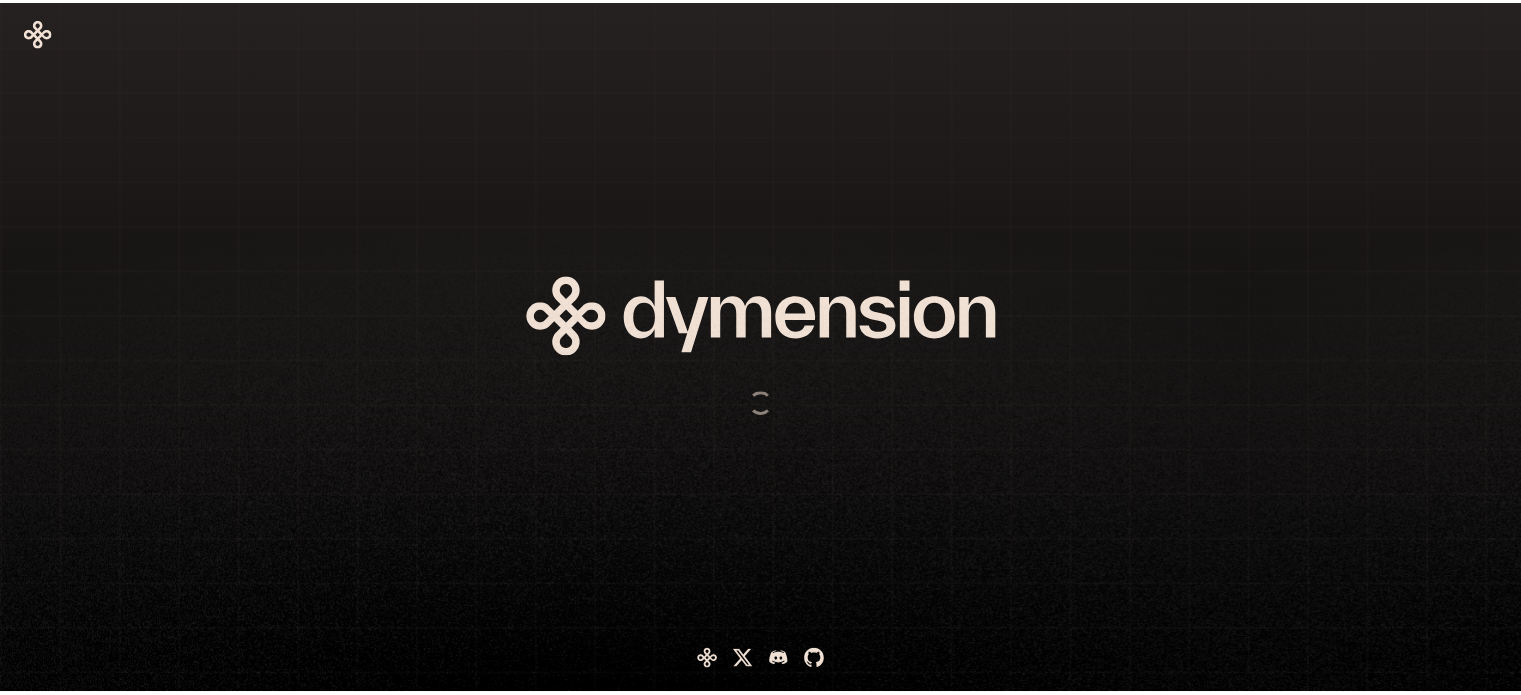 scroll, scrollTop: 0, scrollLeft: 0, axis: both 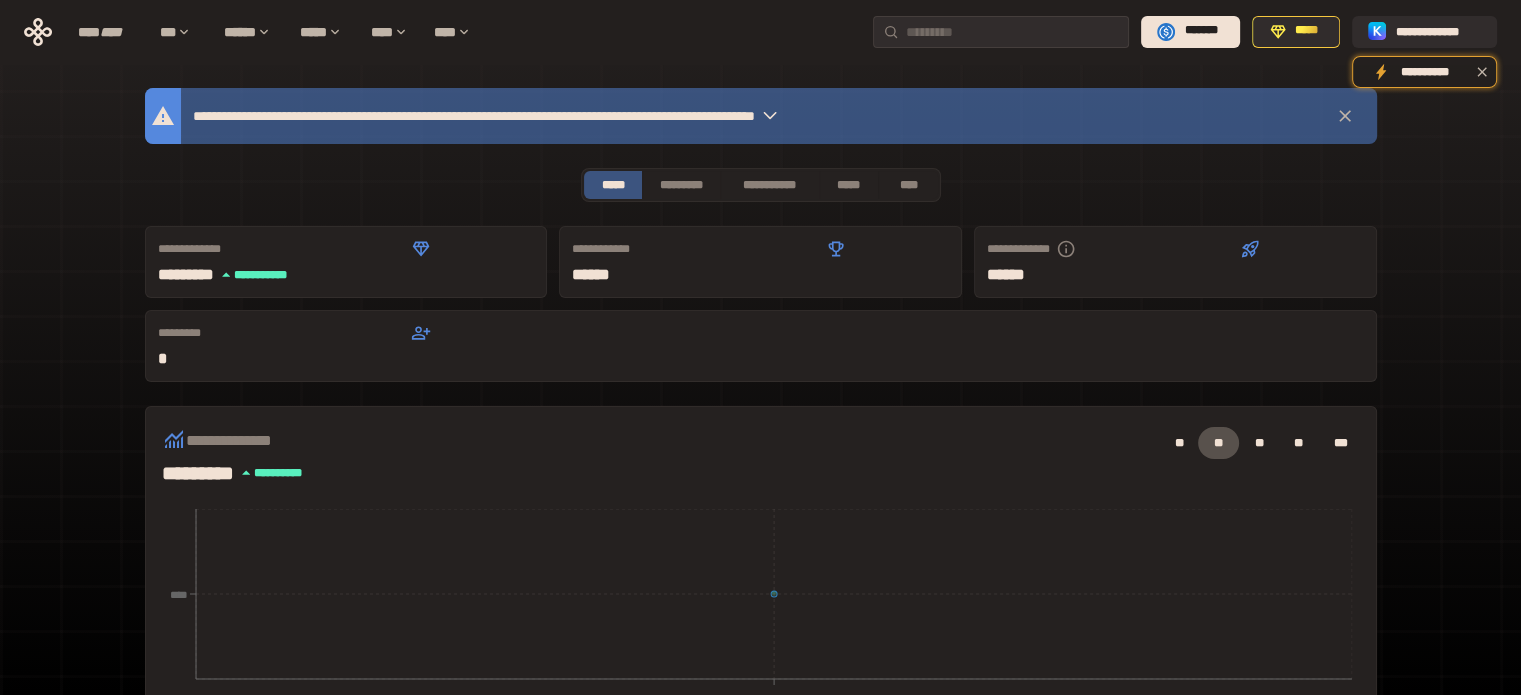 click on "**********" at bounding box center (760, 662) 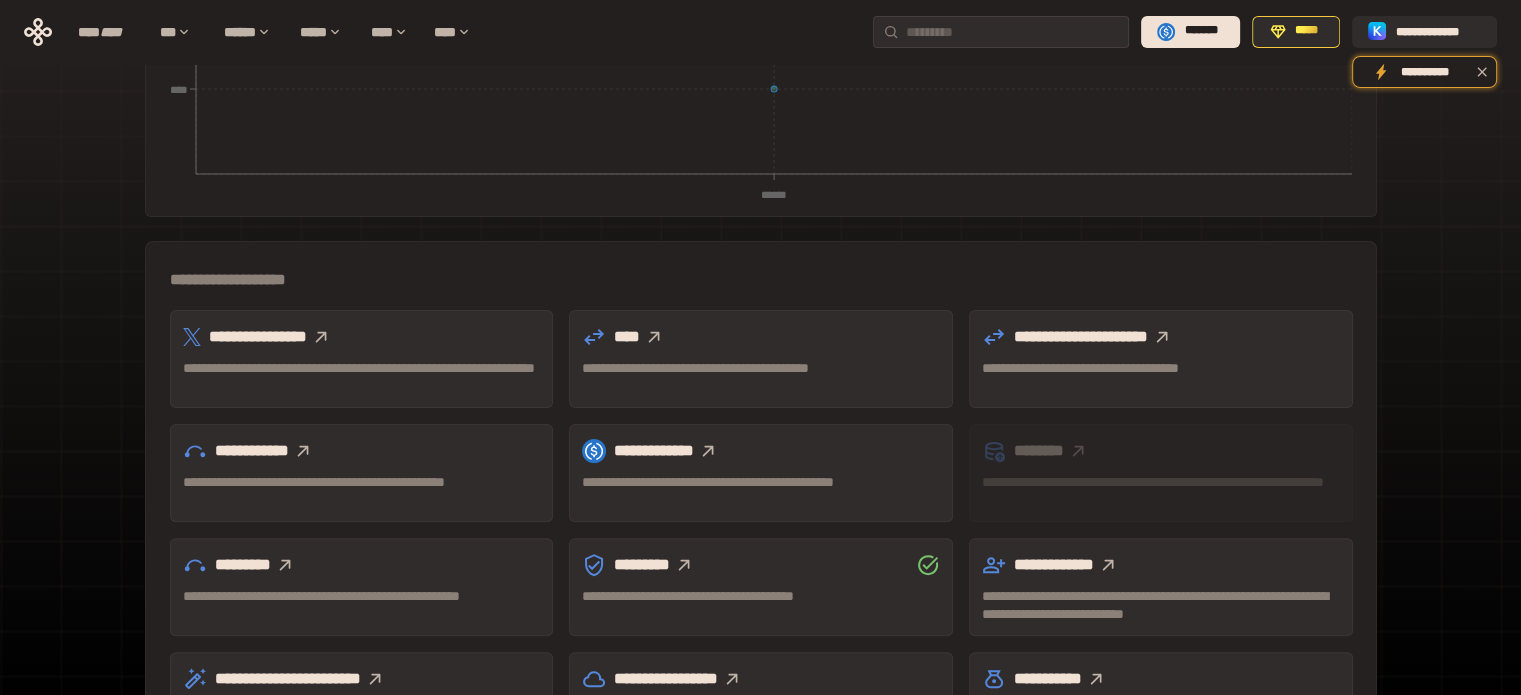 scroll, scrollTop: 504, scrollLeft: 0, axis: vertical 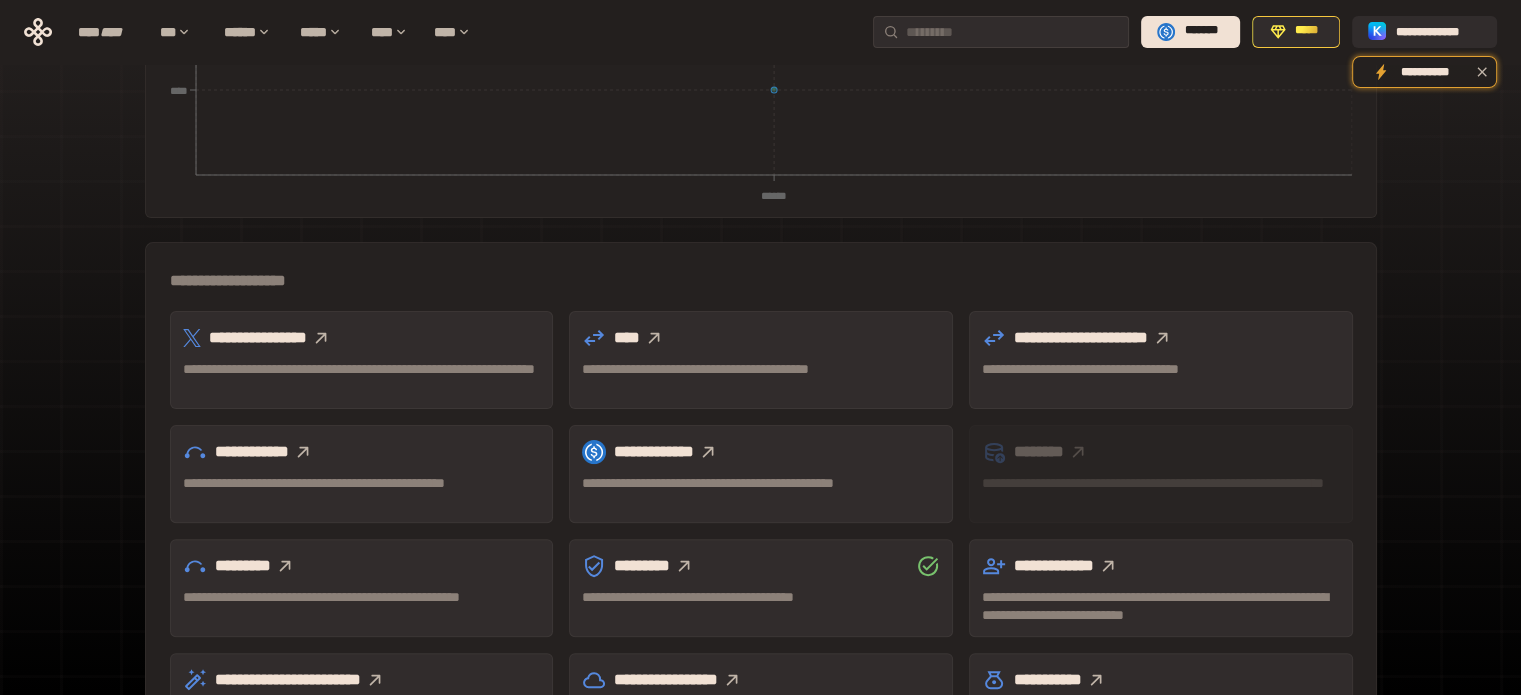 click on "**********" at bounding box center (362, 338) 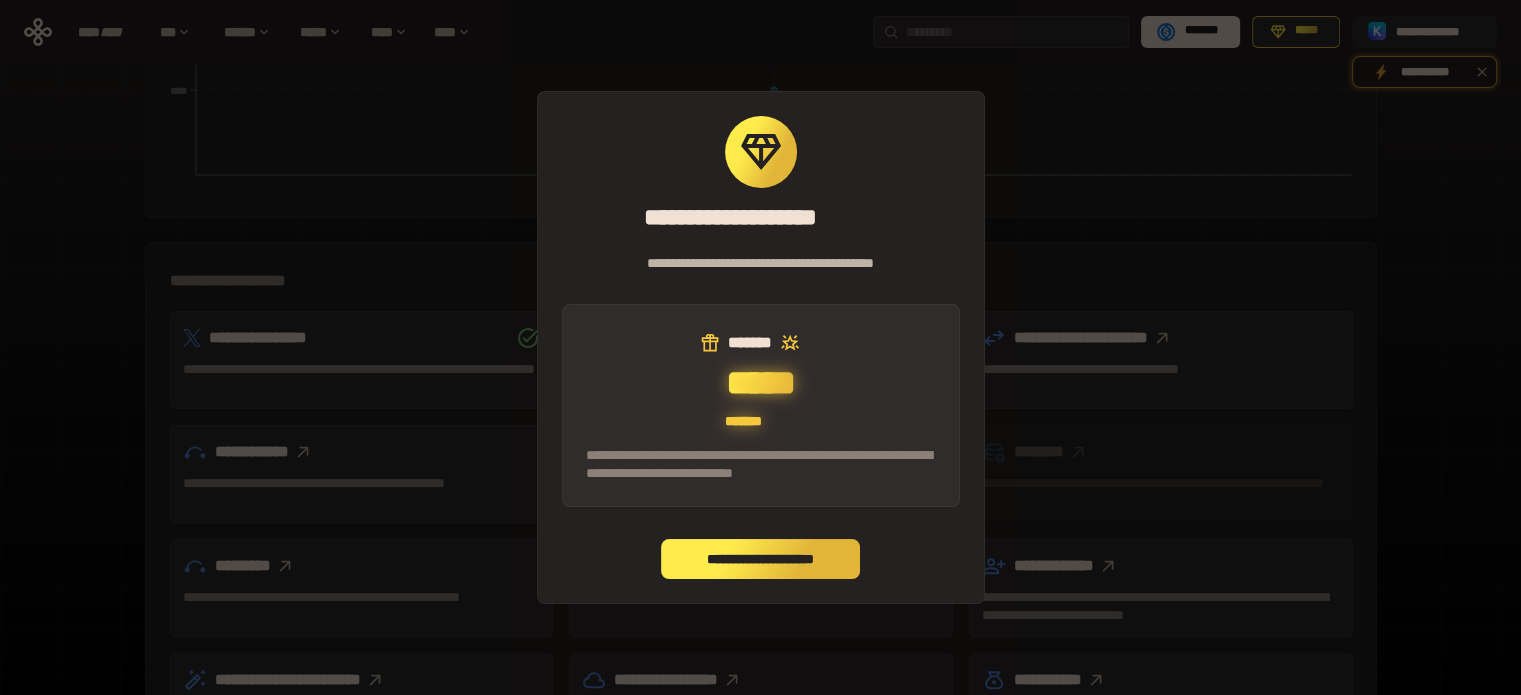 click on "**********" at bounding box center [761, 559] 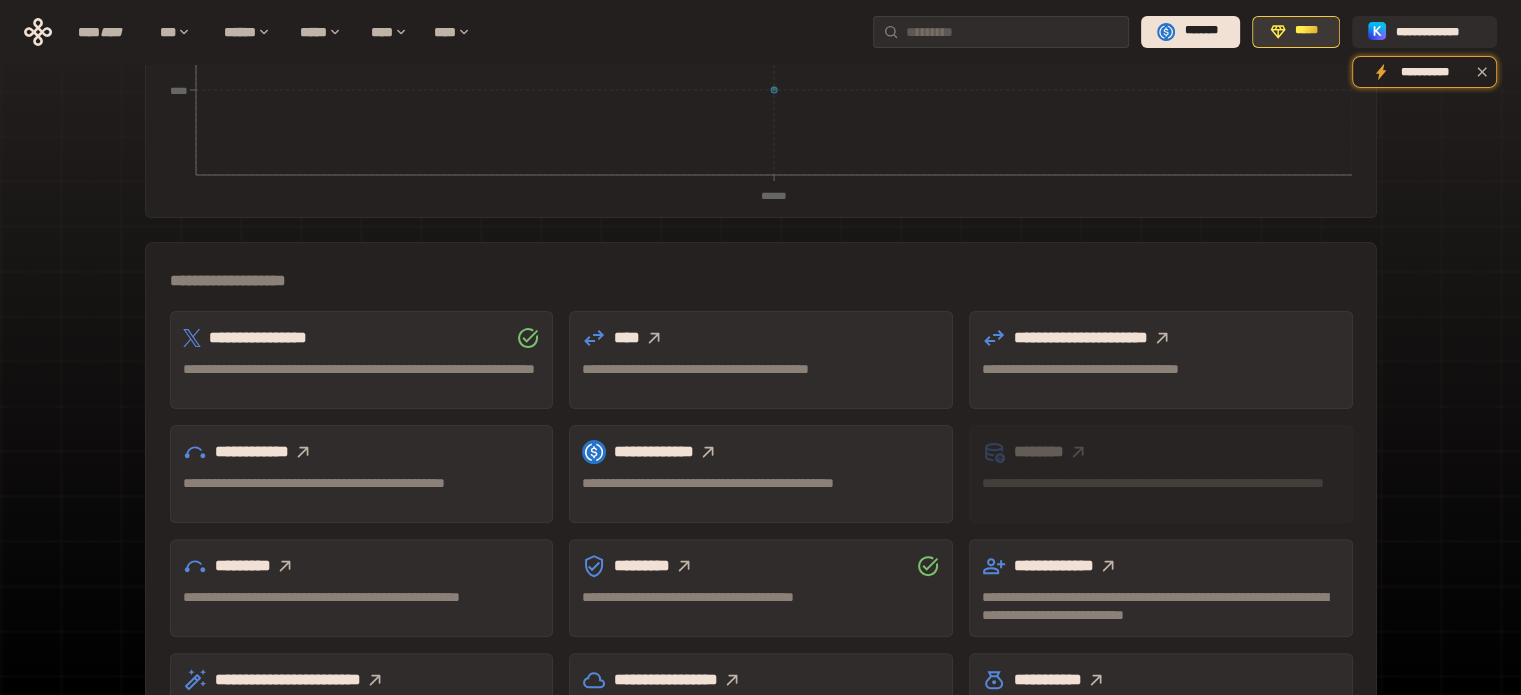 click on "*****" at bounding box center (1307, 31) 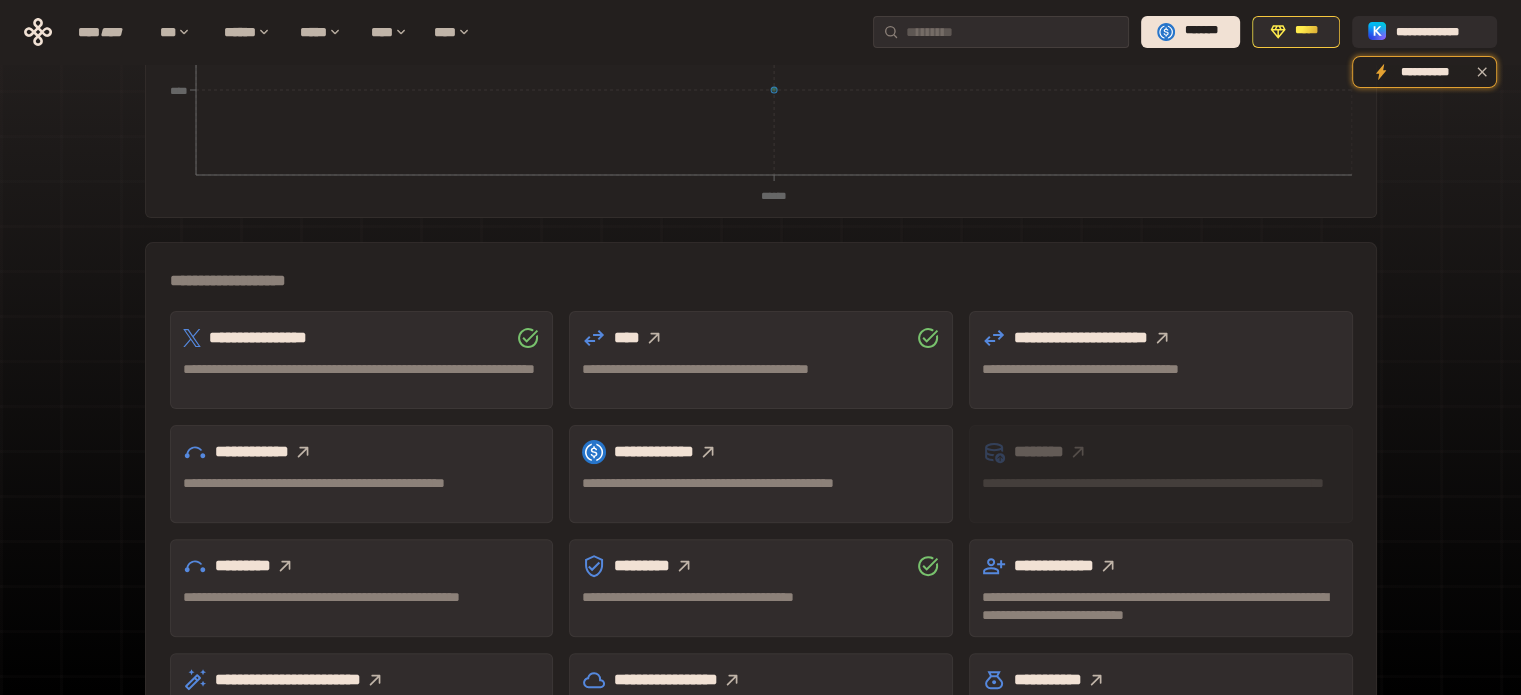 click on "**********" at bounding box center [760, 158] 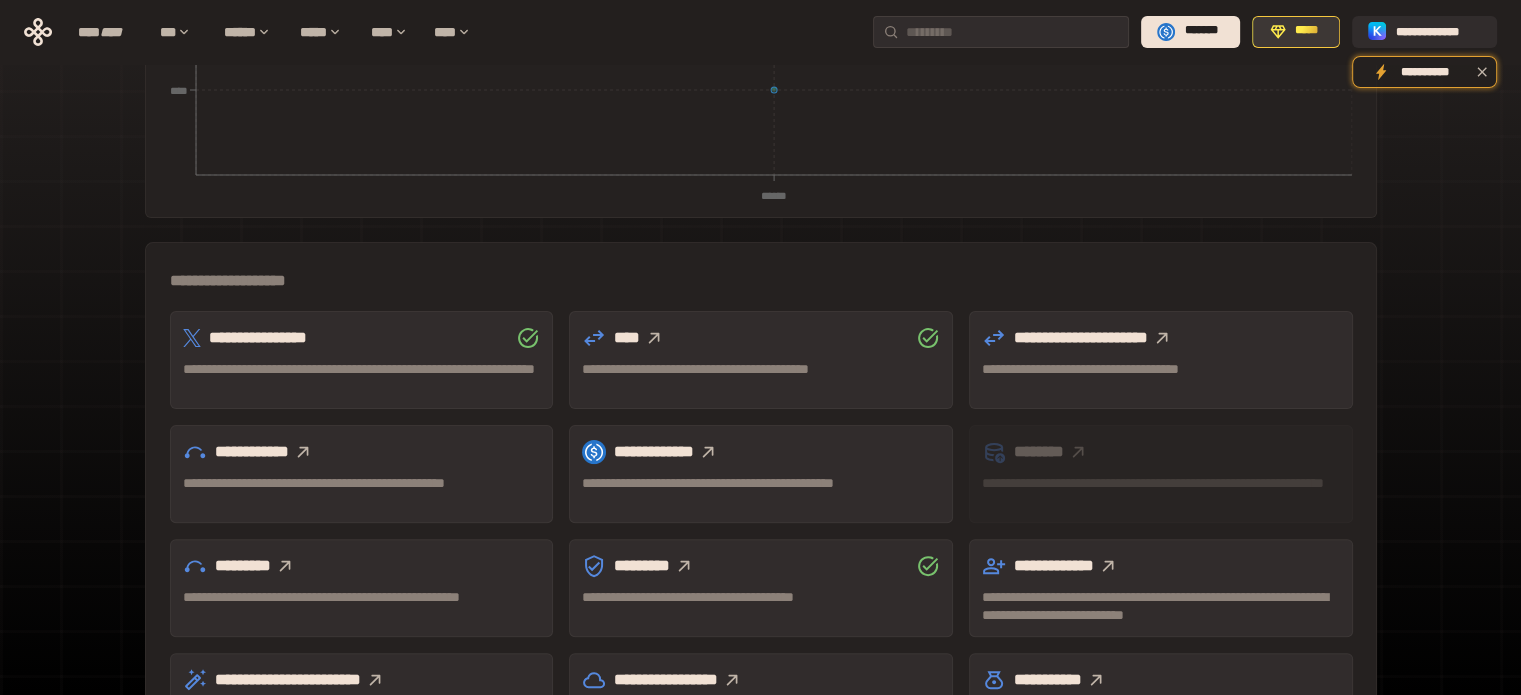 click on "*****" at bounding box center (1307, 31) 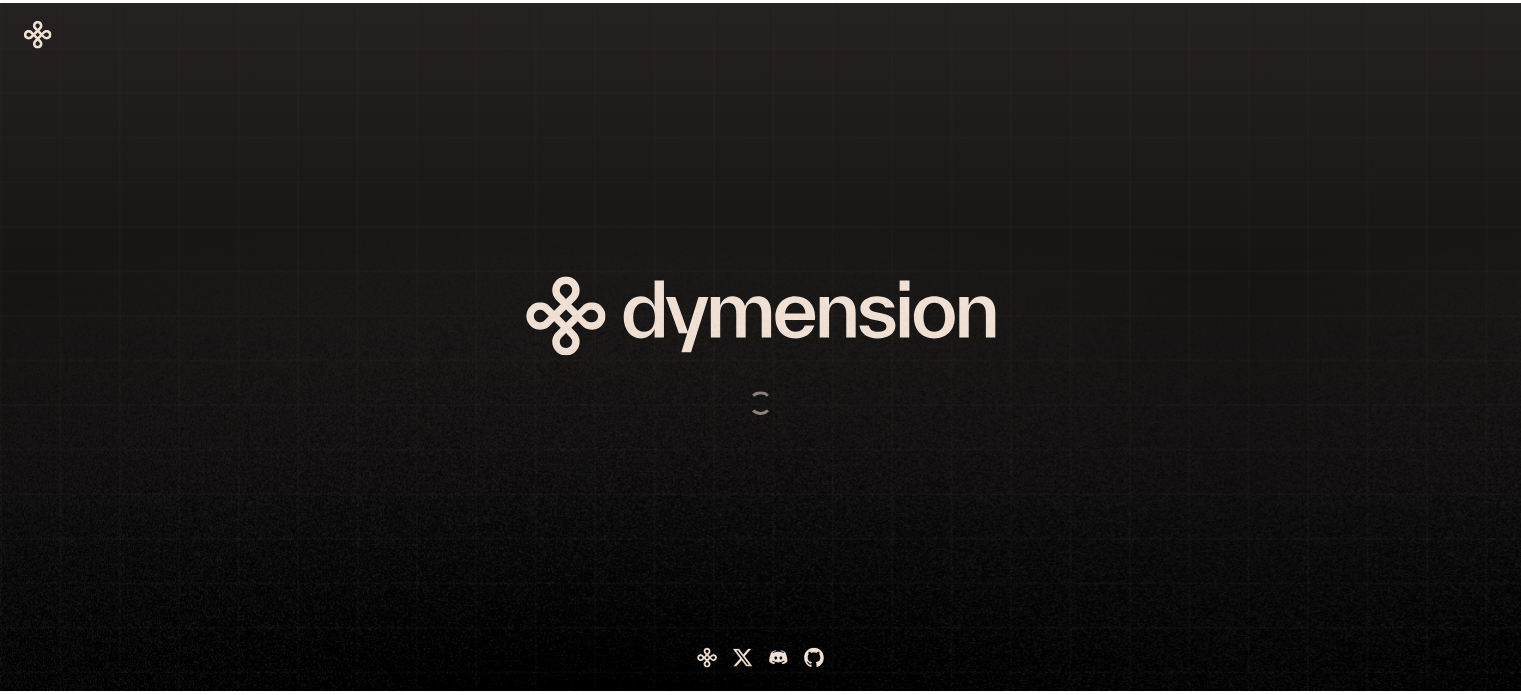 scroll, scrollTop: 0, scrollLeft: 0, axis: both 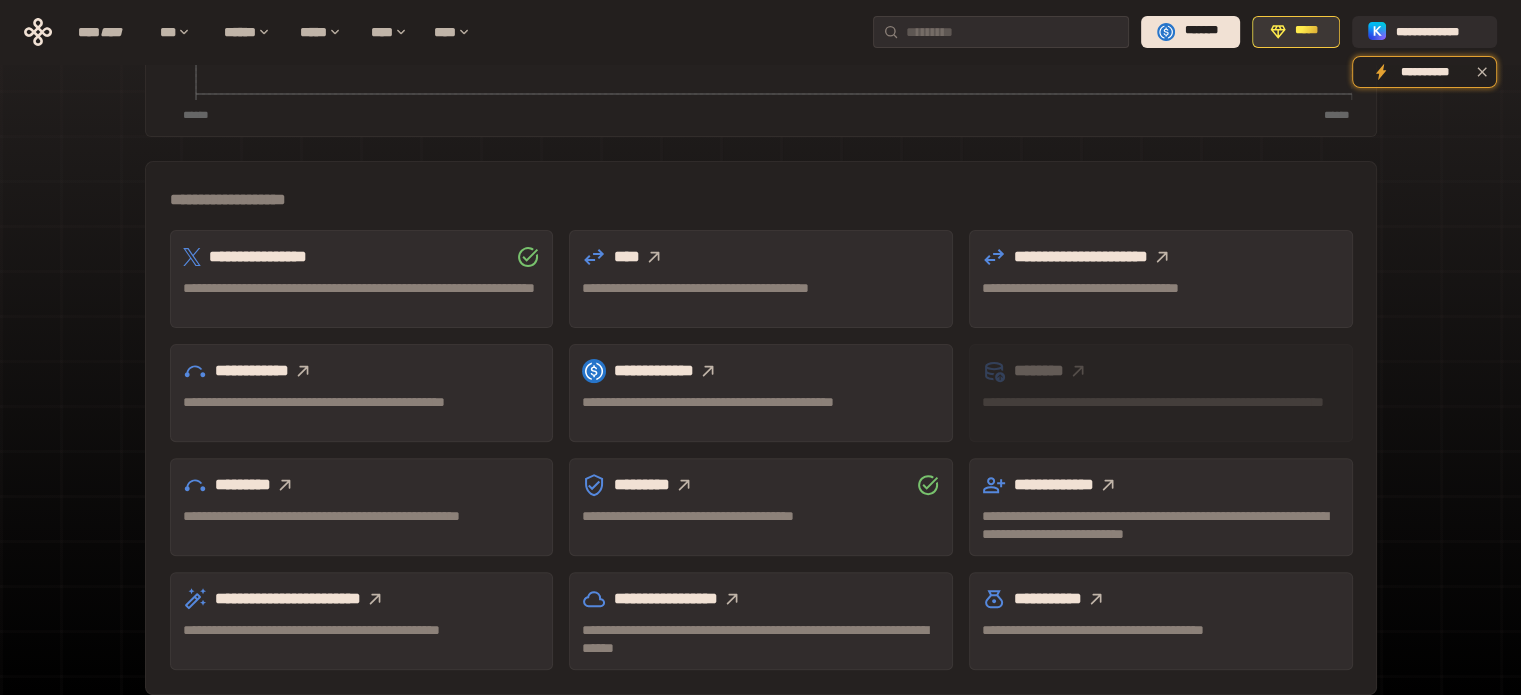 click on "*****" at bounding box center (1296, 32) 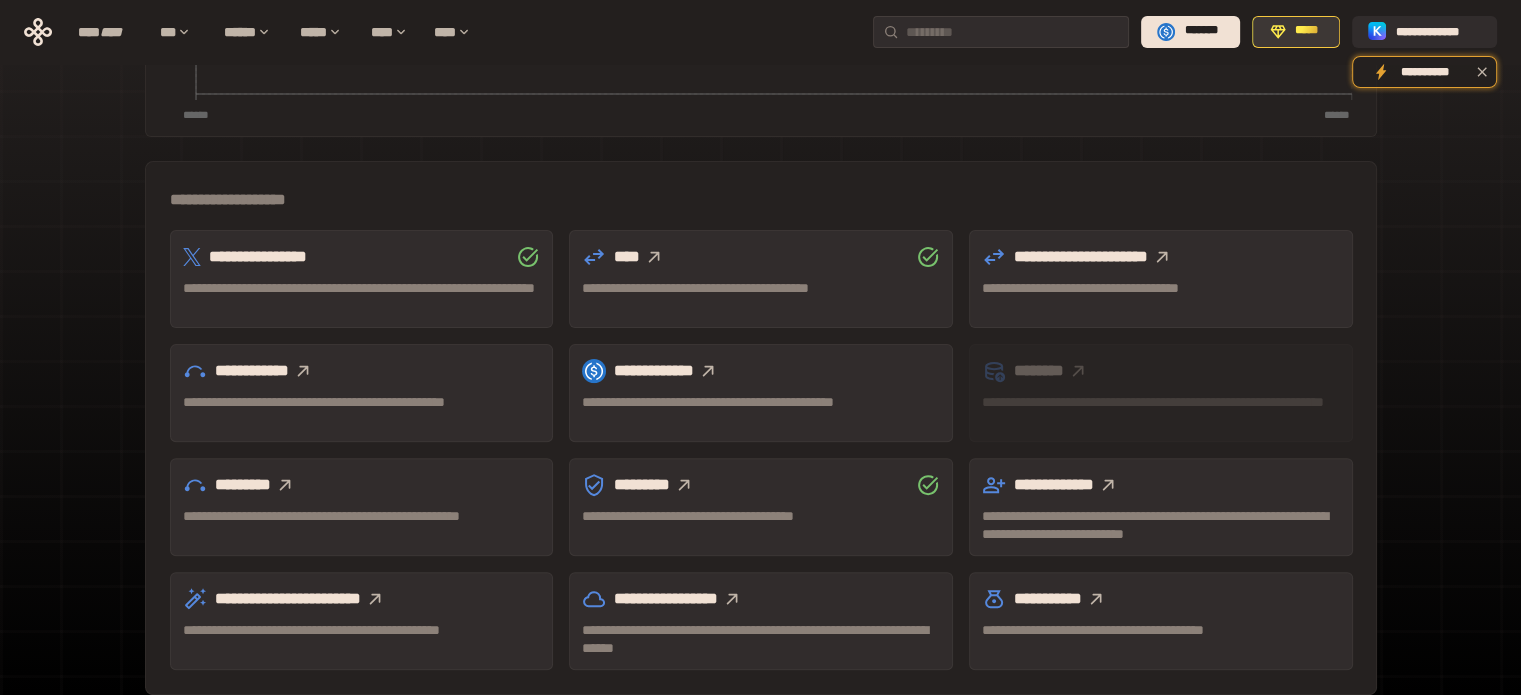 click on "*****" at bounding box center [1296, 32] 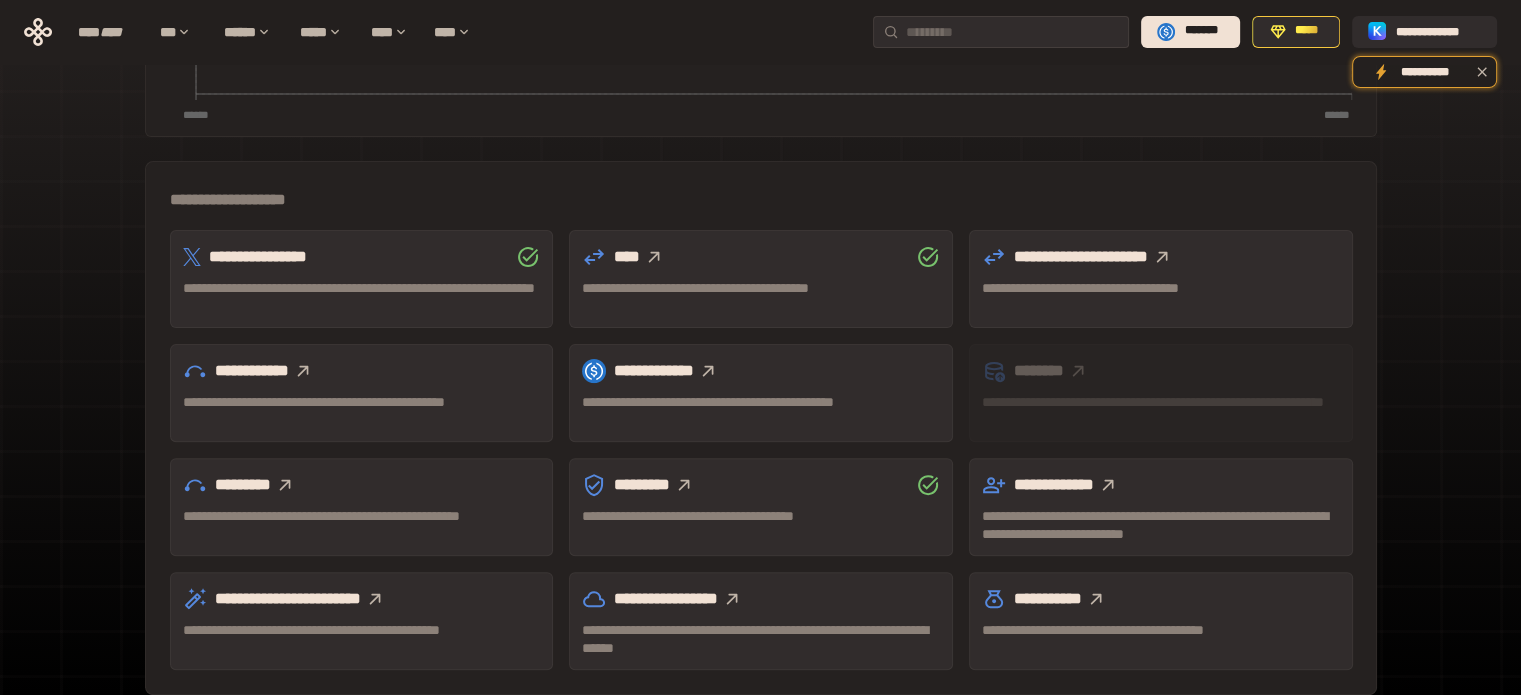 click 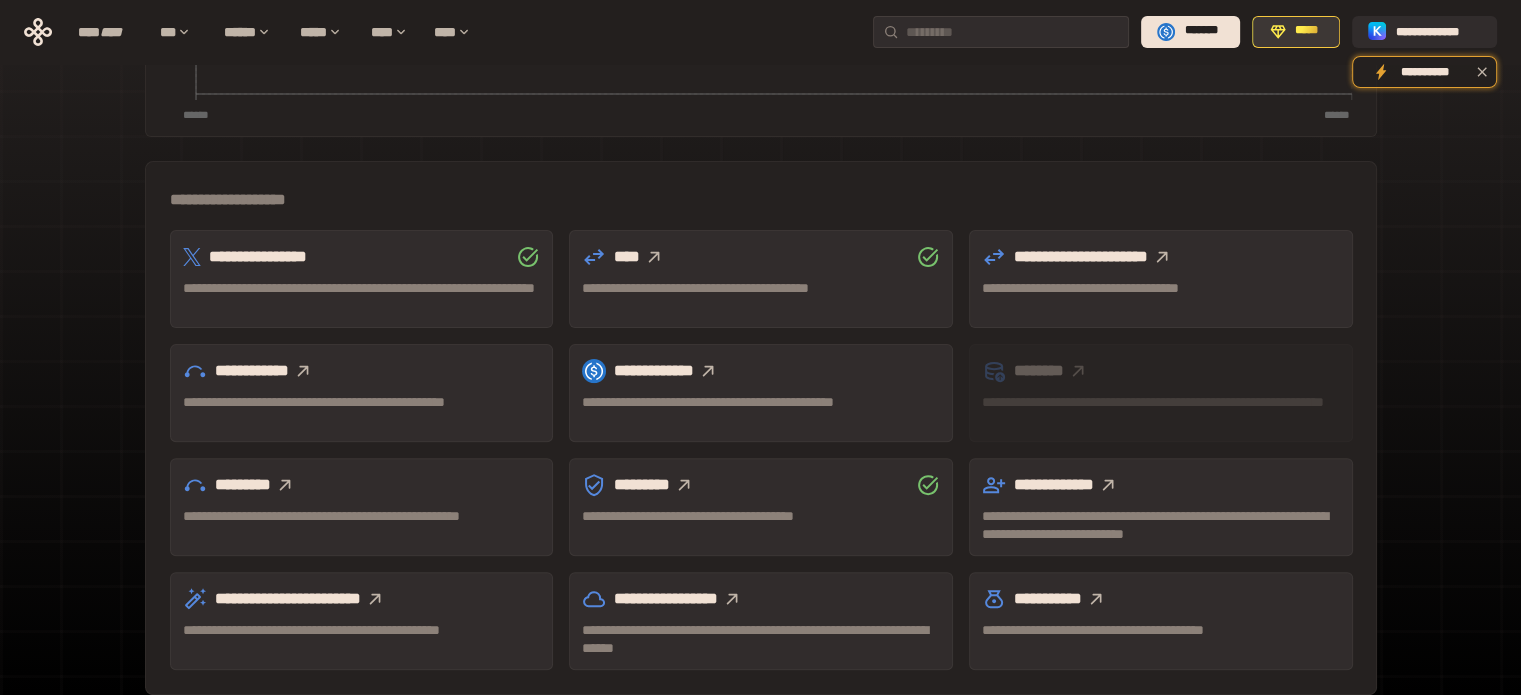 click on "*****" at bounding box center [1307, 31] 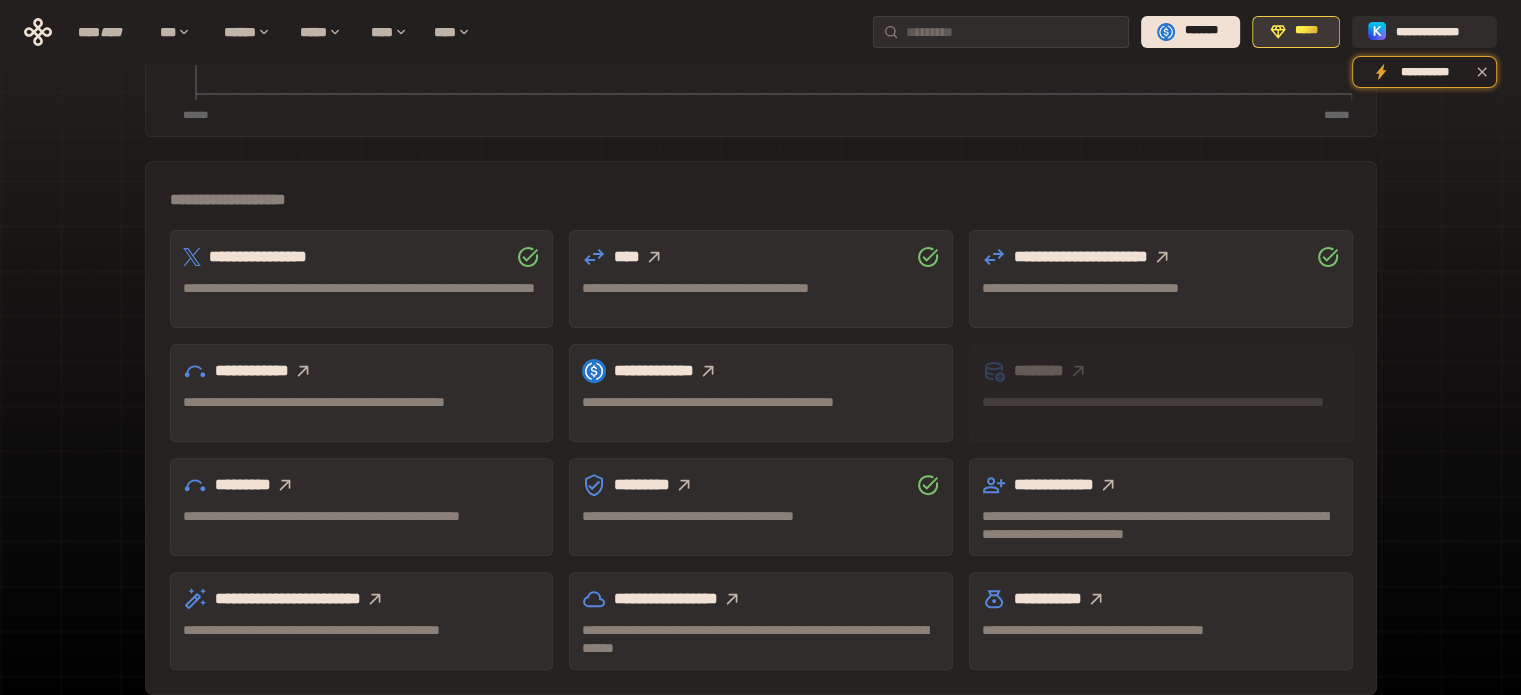 click on "*****" at bounding box center (1307, 31) 